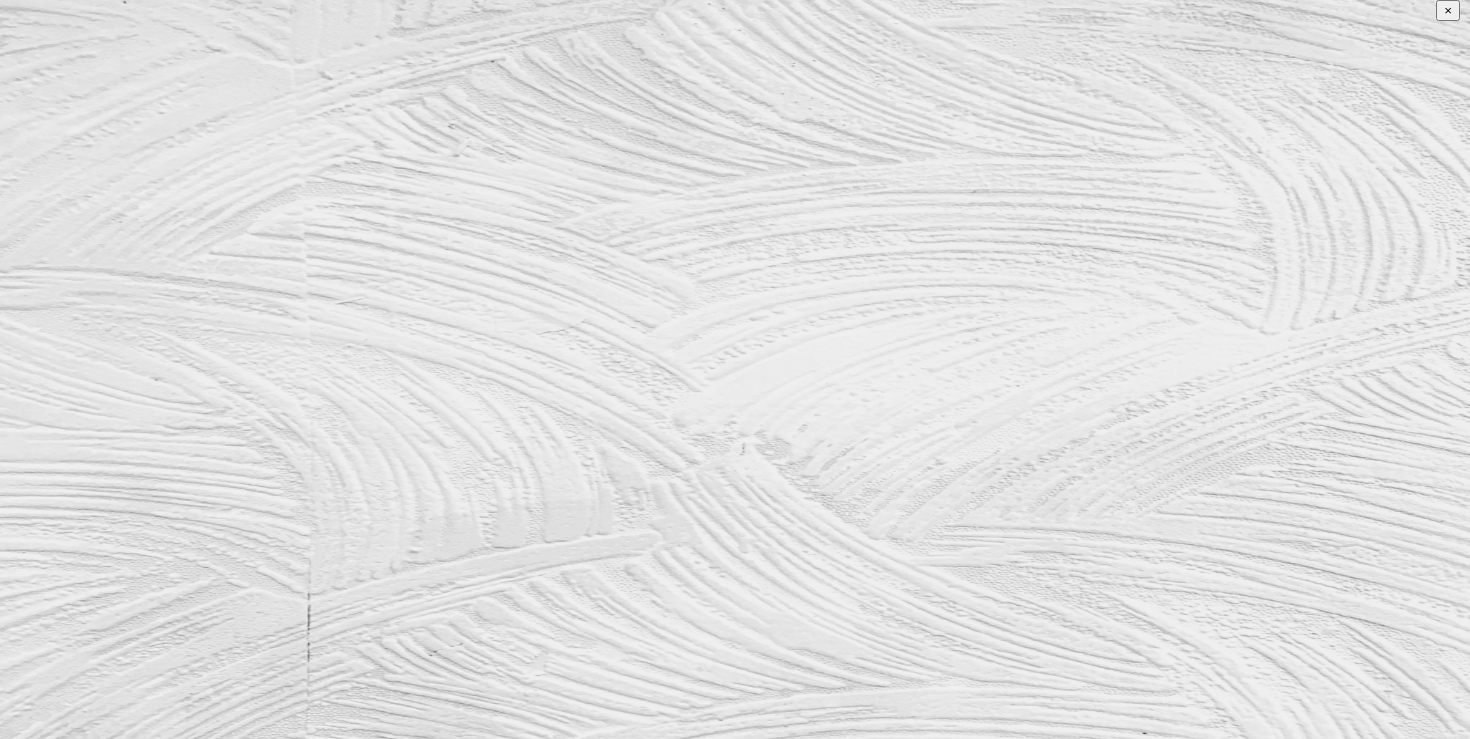 scroll, scrollTop: 0, scrollLeft: 0, axis: both 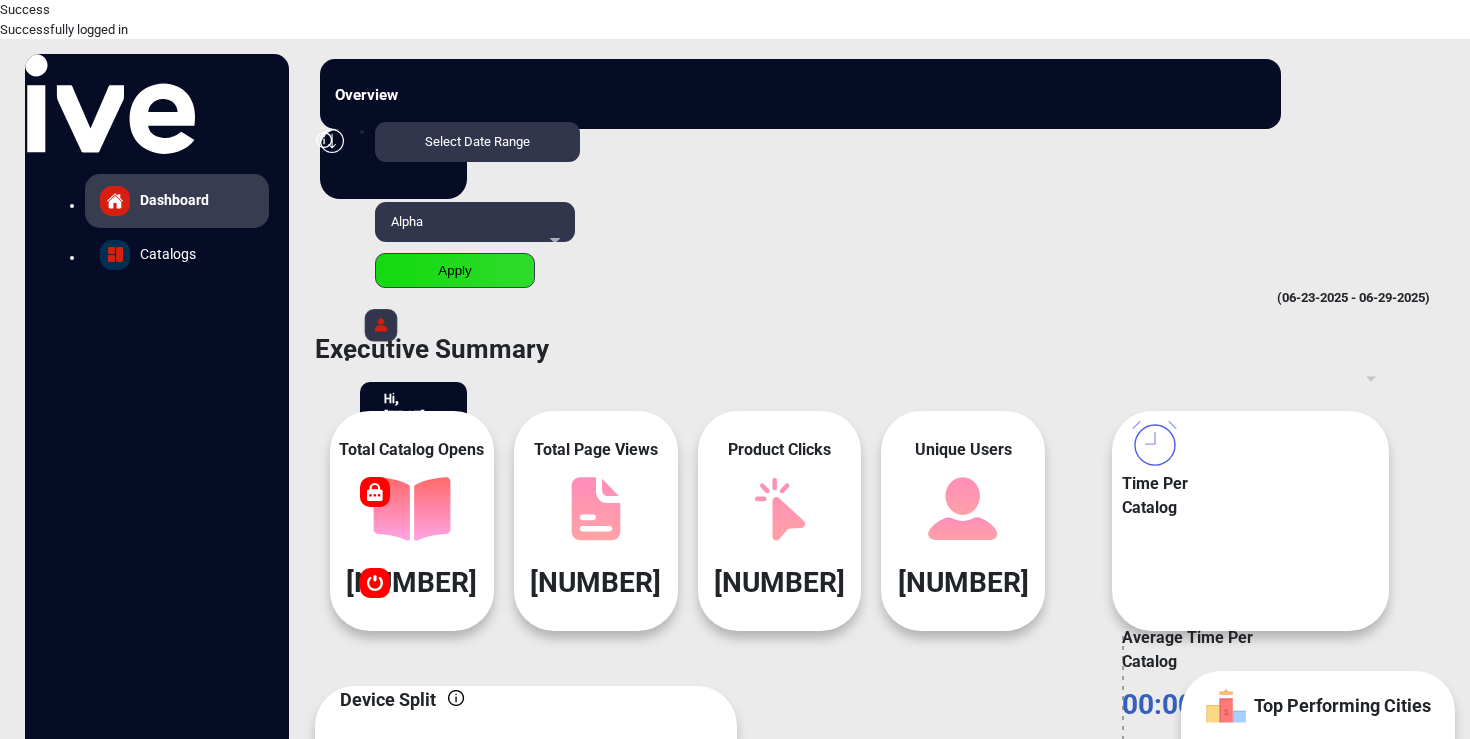 click on "Alpha" at bounding box center (475, 232) 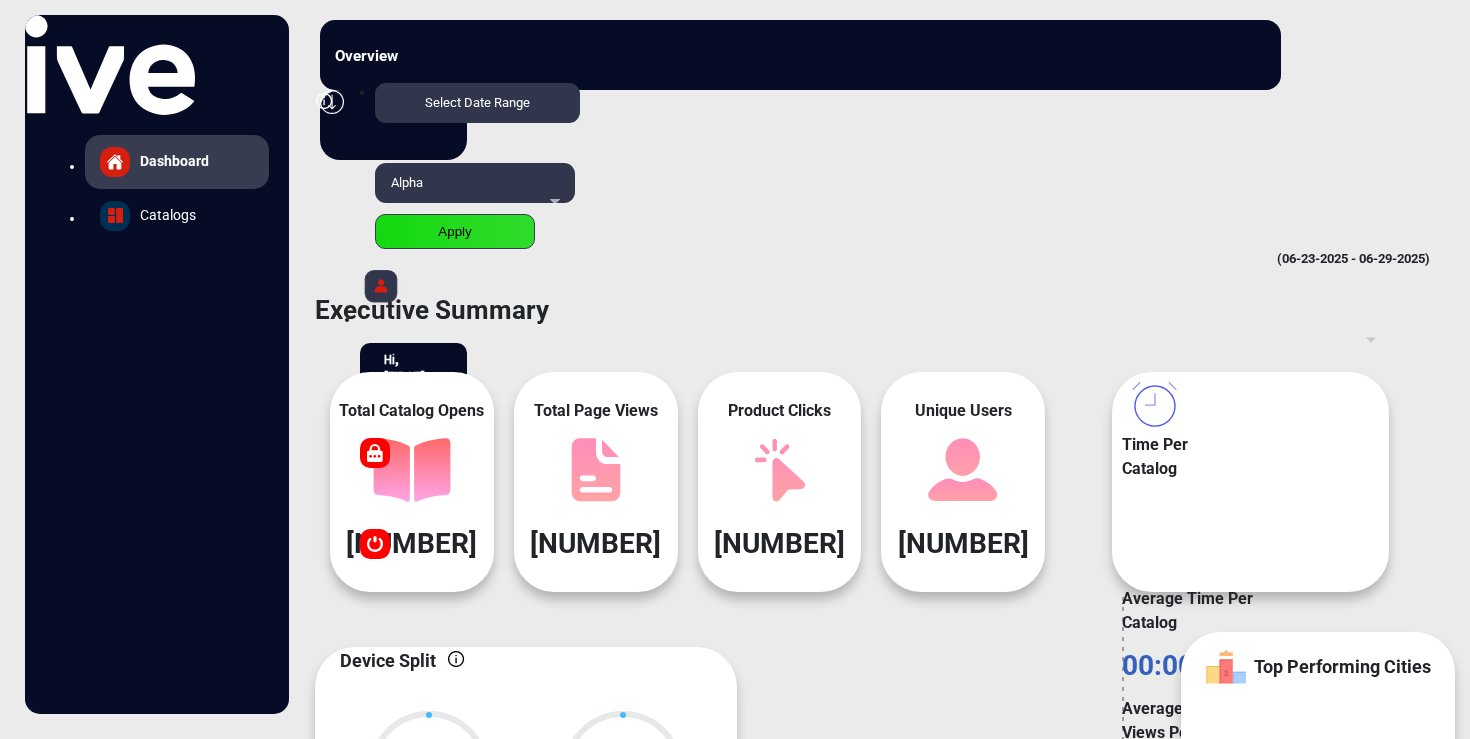 scroll, scrollTop: 1614, scrollLeft: 0, axis: vertical 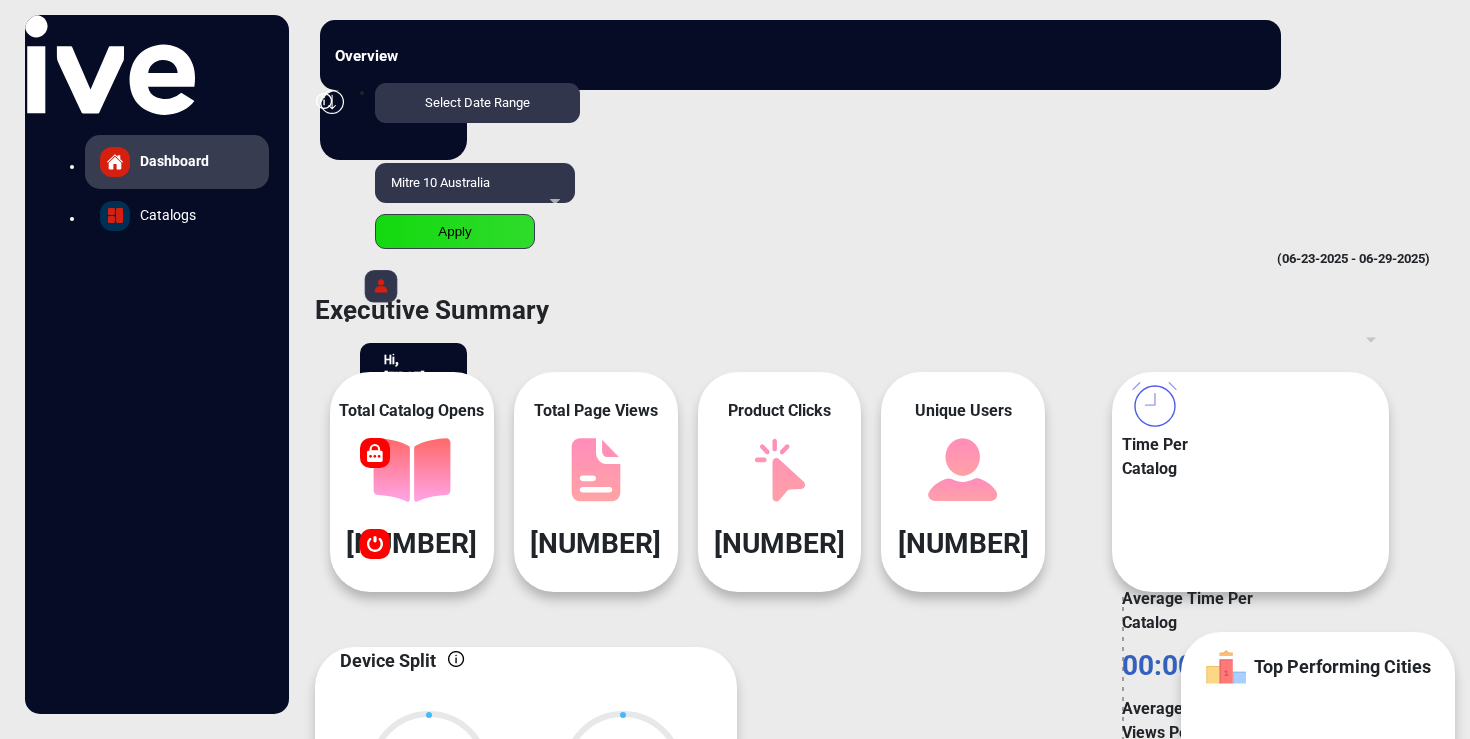 click on "Select Date Range" at bounding box center [477, 102] 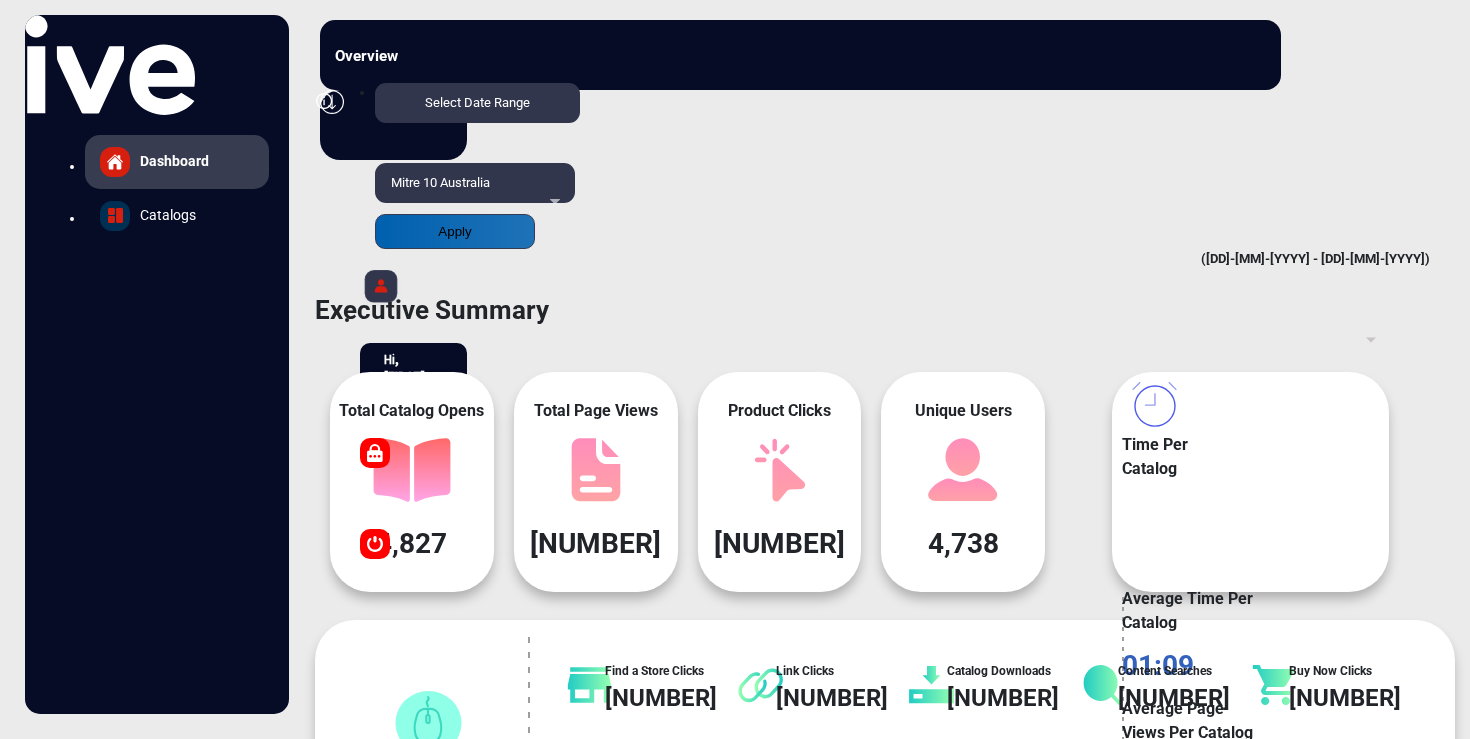 scroll, scrollTop: 999101, scrollLeft: 998895, axis: both 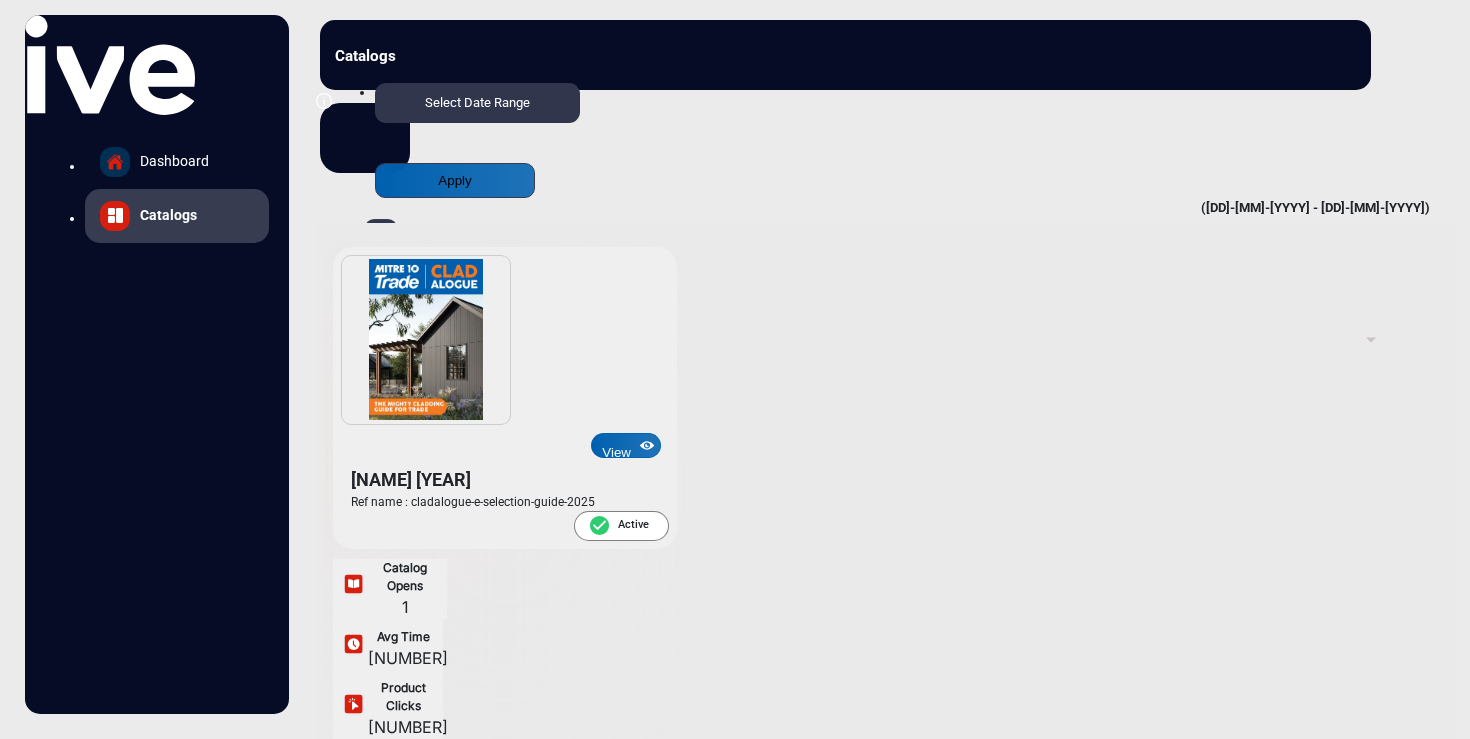 click at bounding box center [381, 4653] 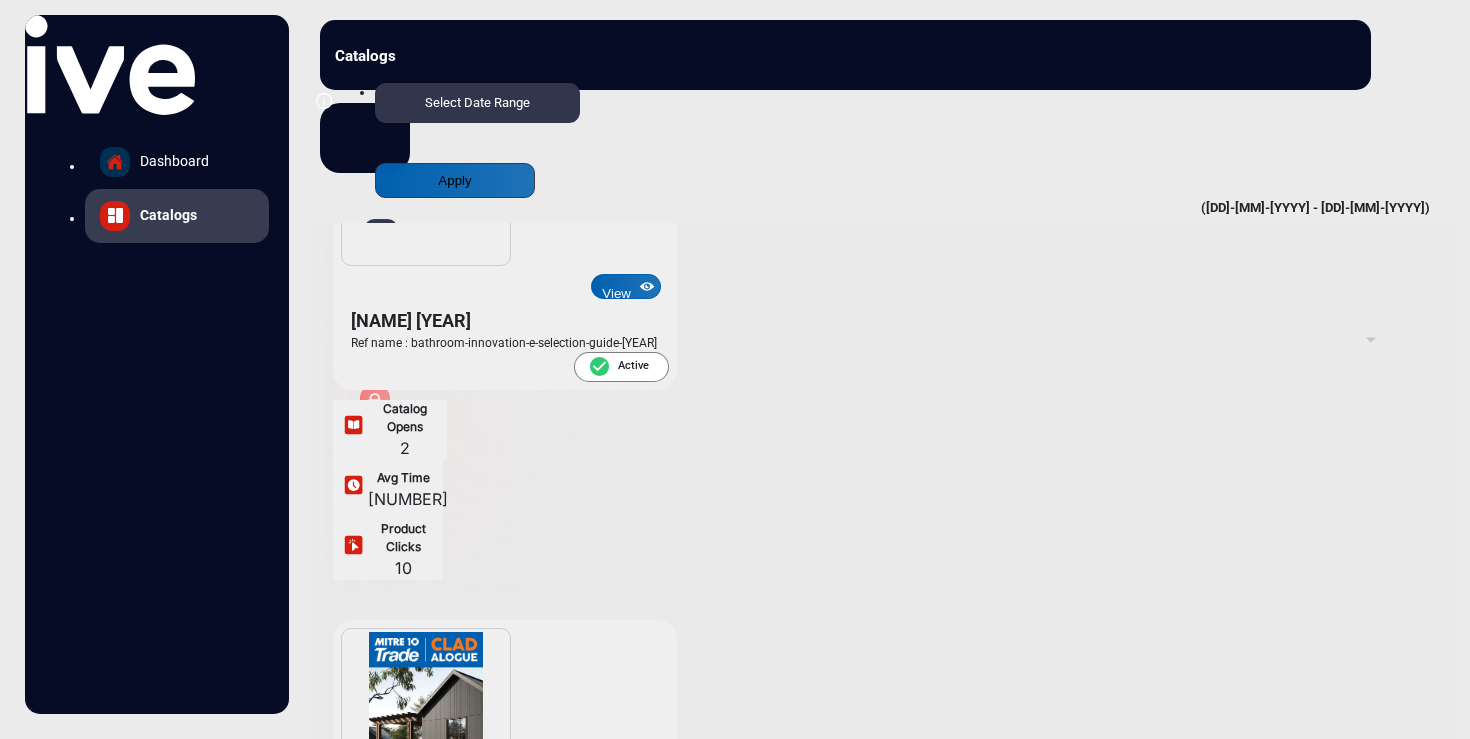 scroll, scrollTop: 227, scrollLeft: 0, axis: vertical 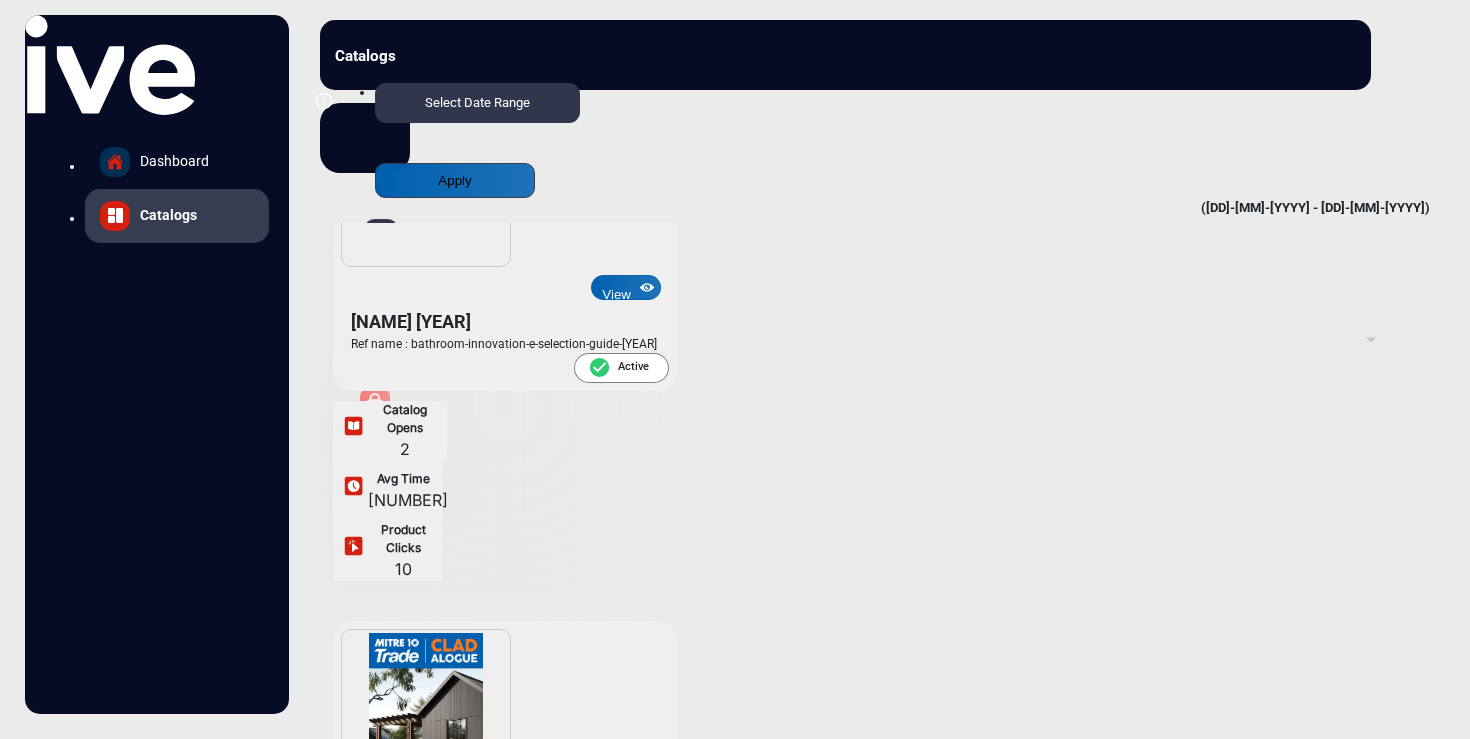 click on "View" at bounding box center (626, 287) 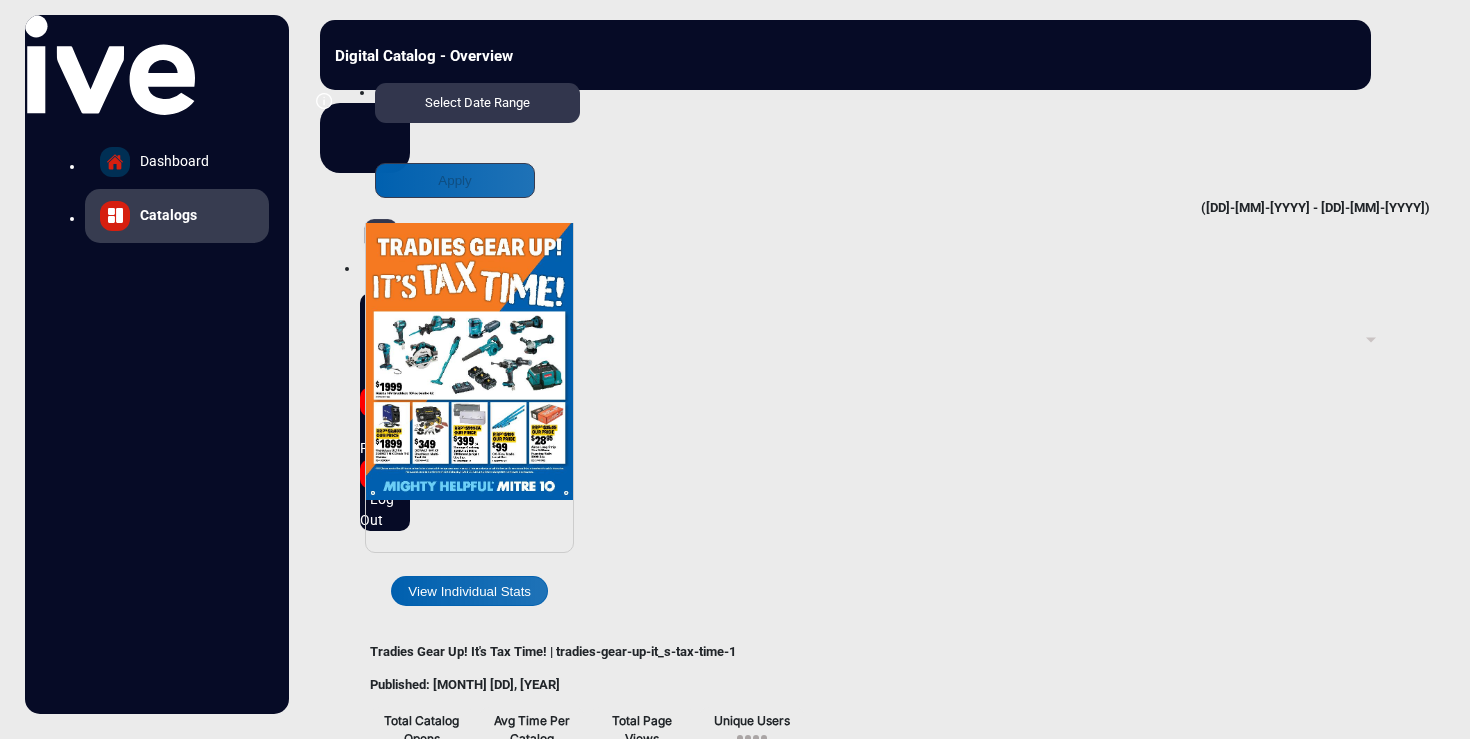 scroll, scrollTop: 15, scrollLeft: 0, axis: vertical 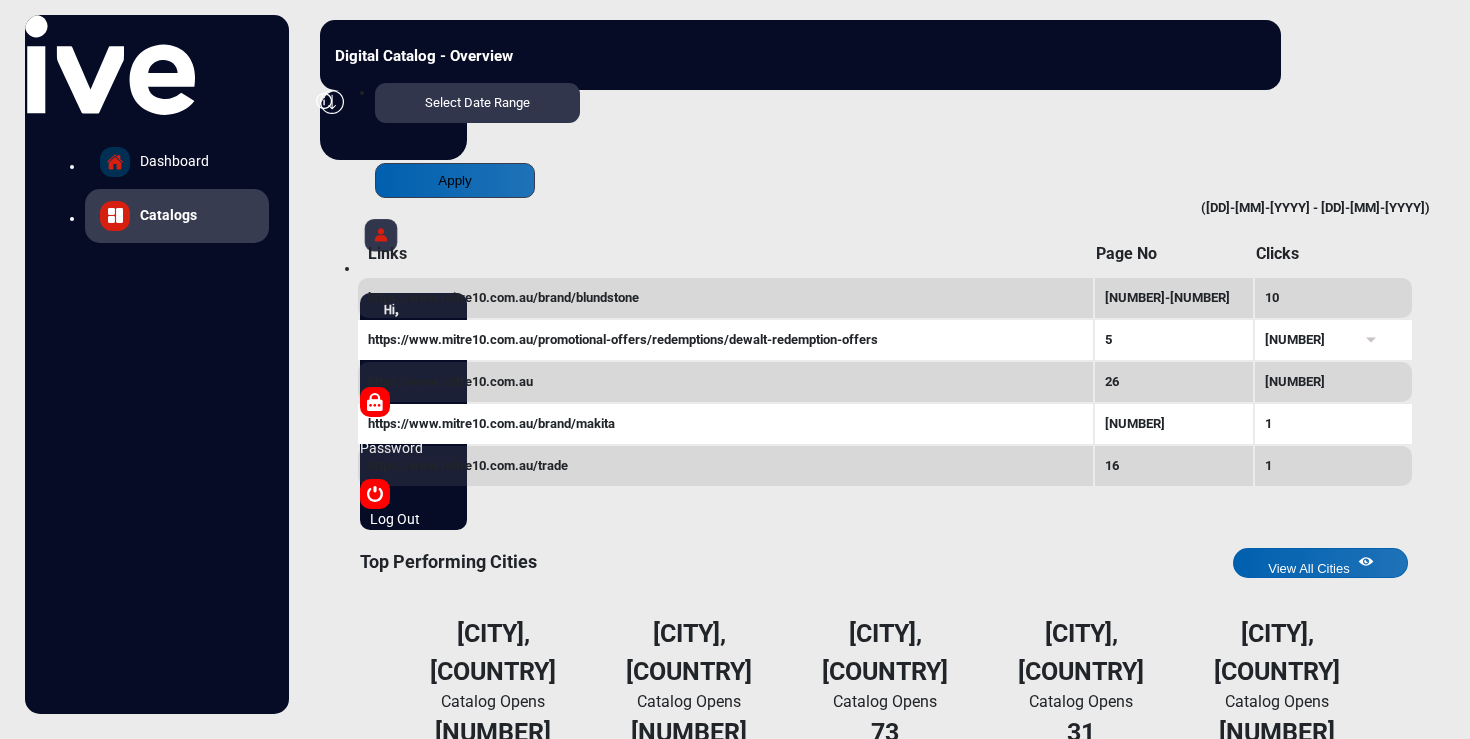click on "View All Products" at bounding box center (1035, 835) 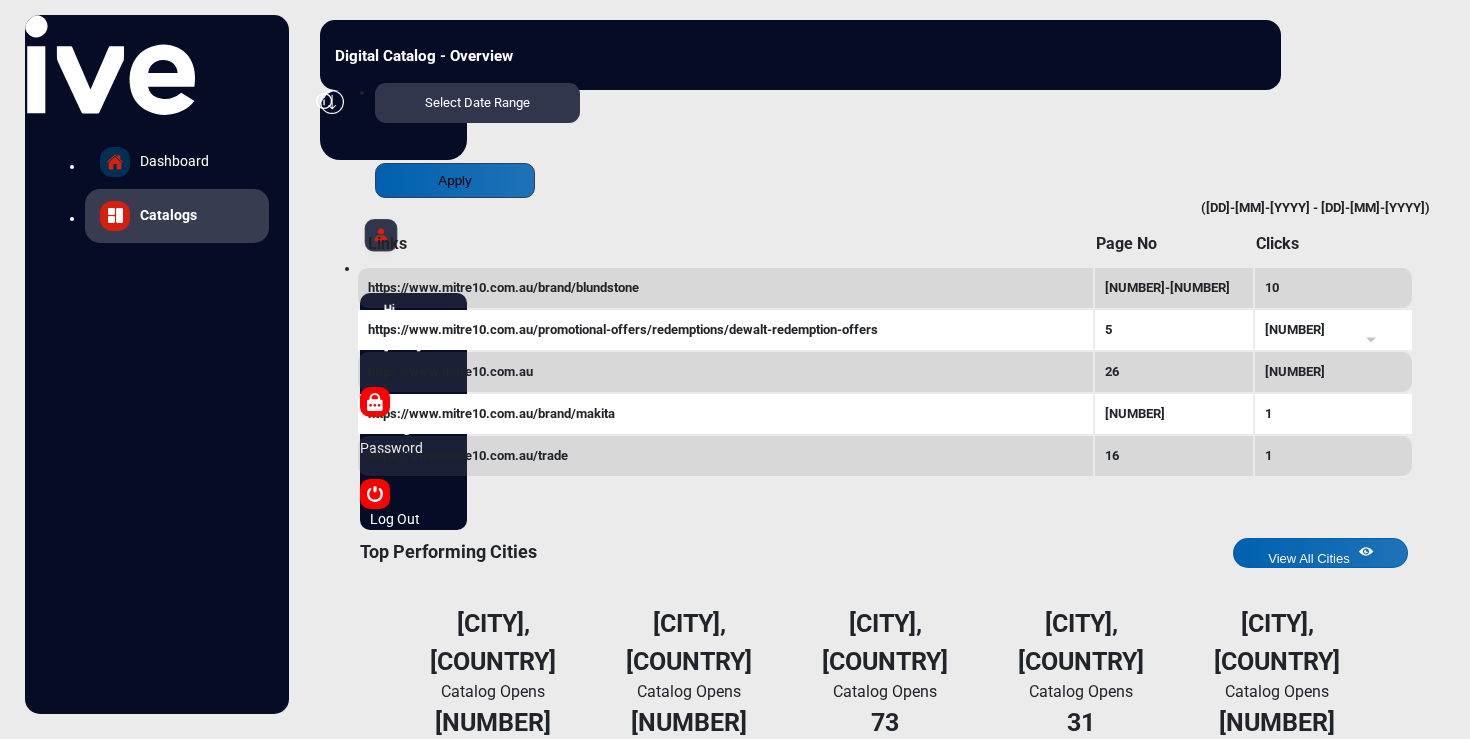 scroll, scrollTop: 1392, scrollLeft: 0, axis: vertical 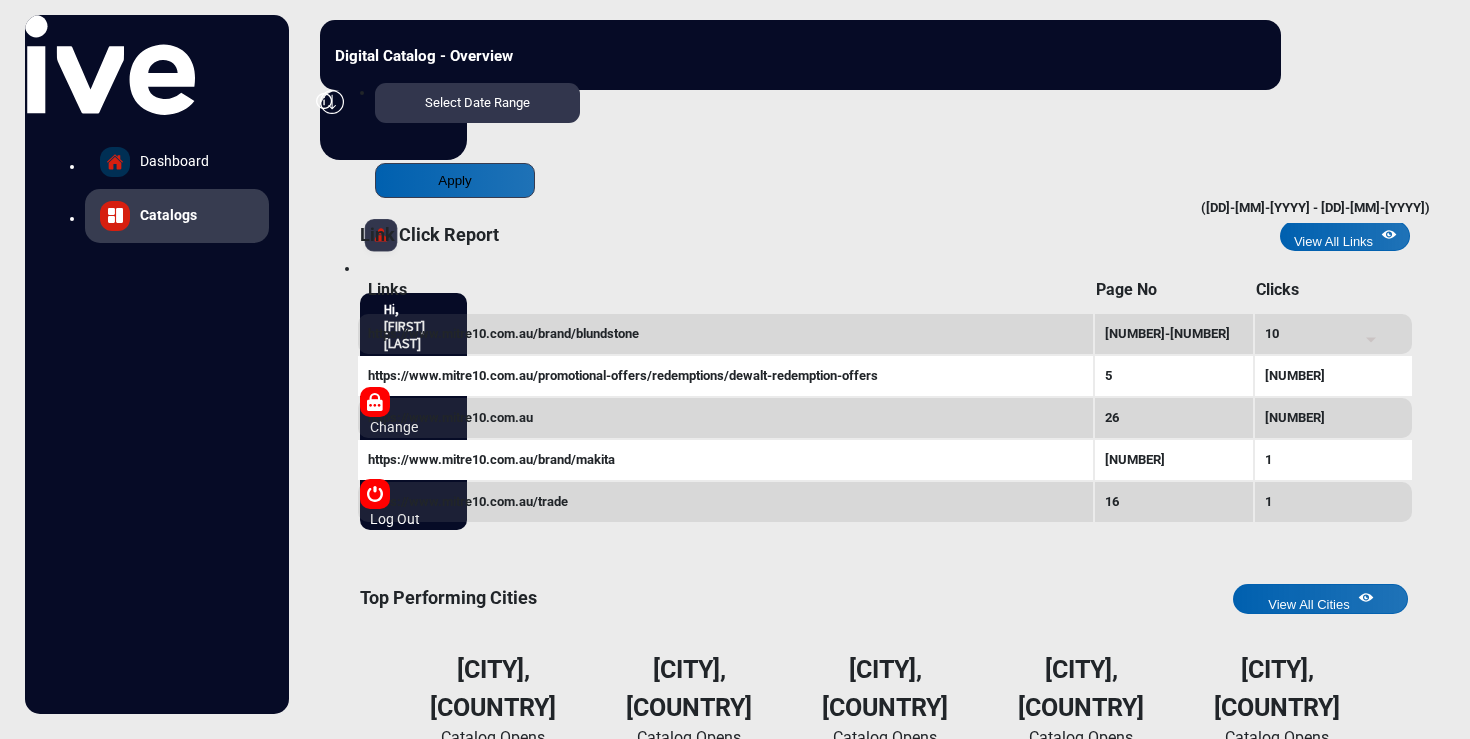 click on "View All Products" at bounding box center [1035, 871] 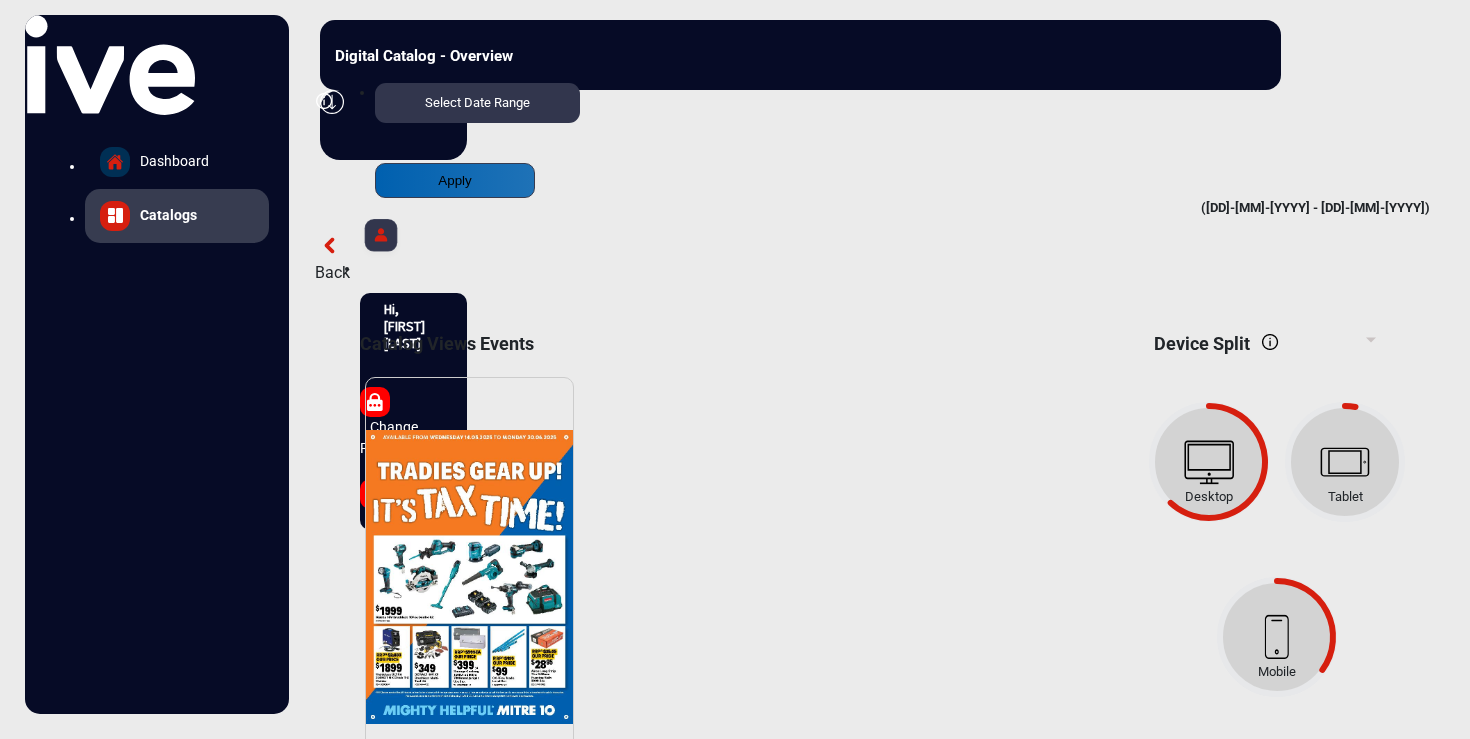 scroll, scrollTop: 0, scrollLeft: 0, axis: both 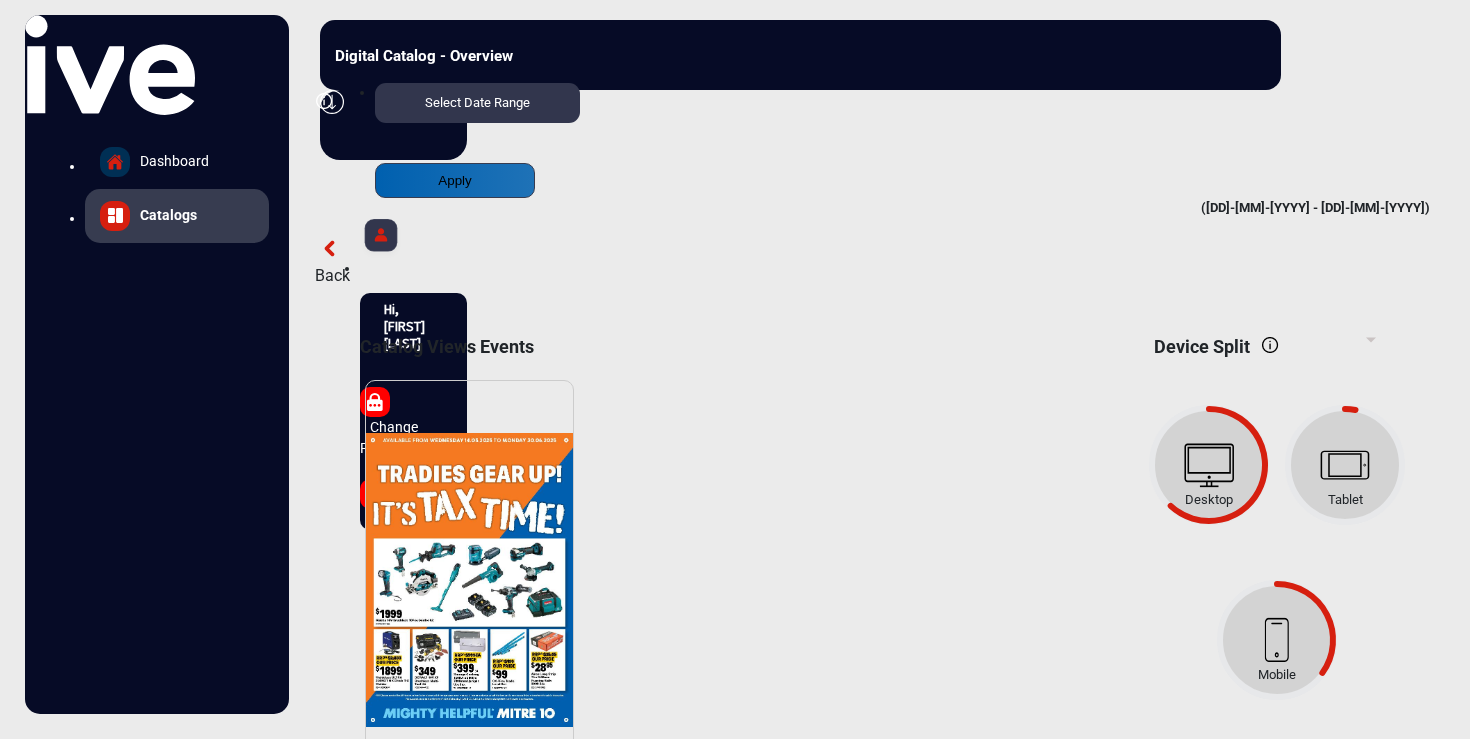 click on "Back" at bounding box center (885, 276) 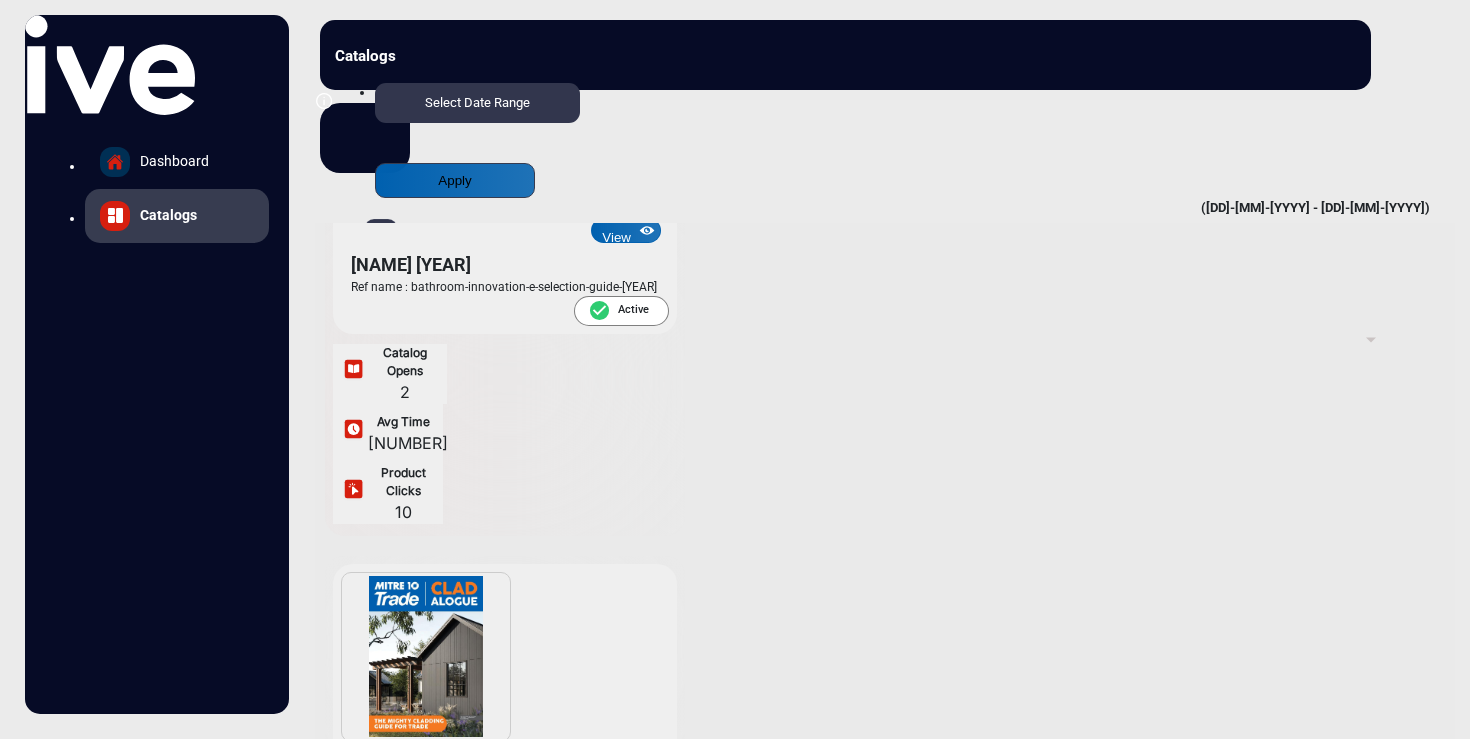 scroll, scrollTop: 0, scrollLeft: 0, axis: both 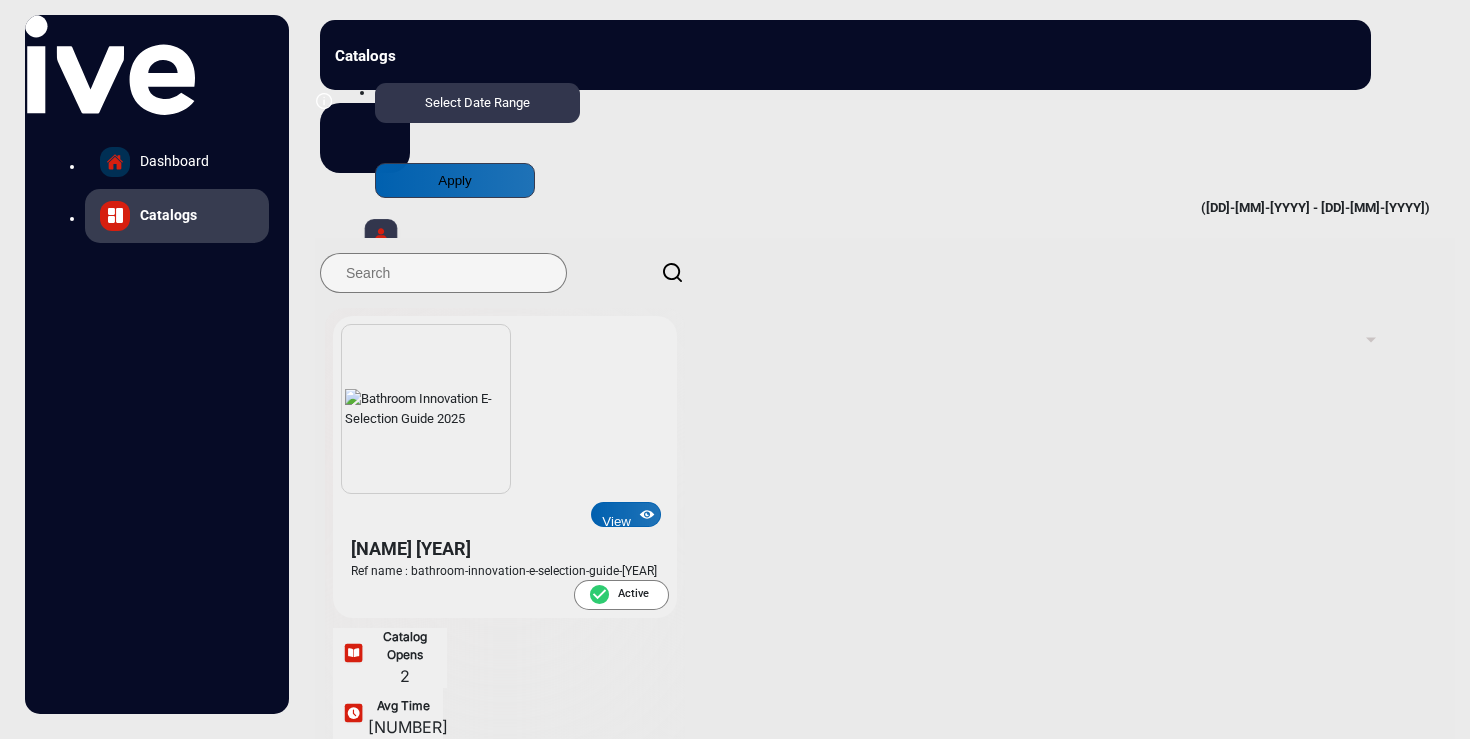 click on "Select Date Range" at bounding box center [477, 102] 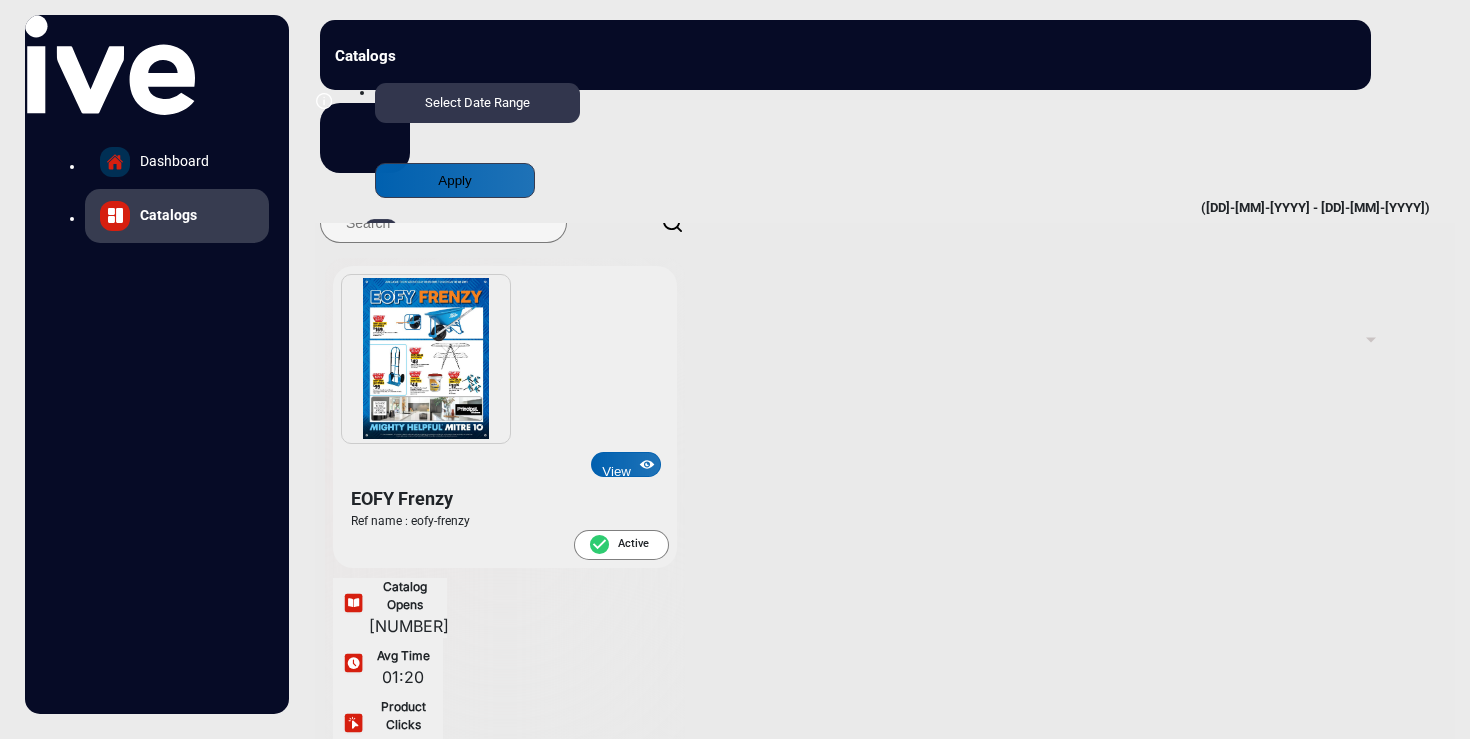 scroll, scrollTop: 43, scrollLeft: 0, axis: vertical 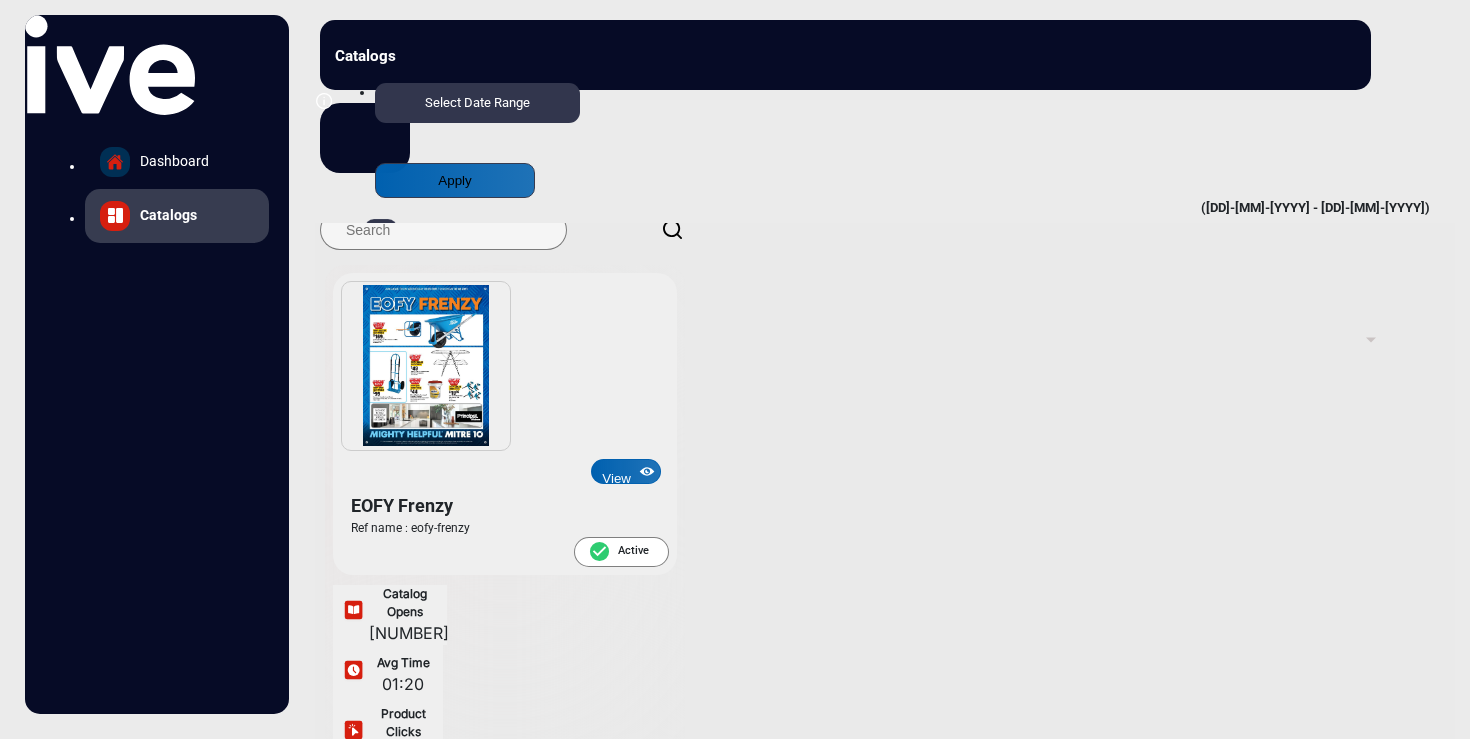 click on "View" at bounding box center [626, 471] 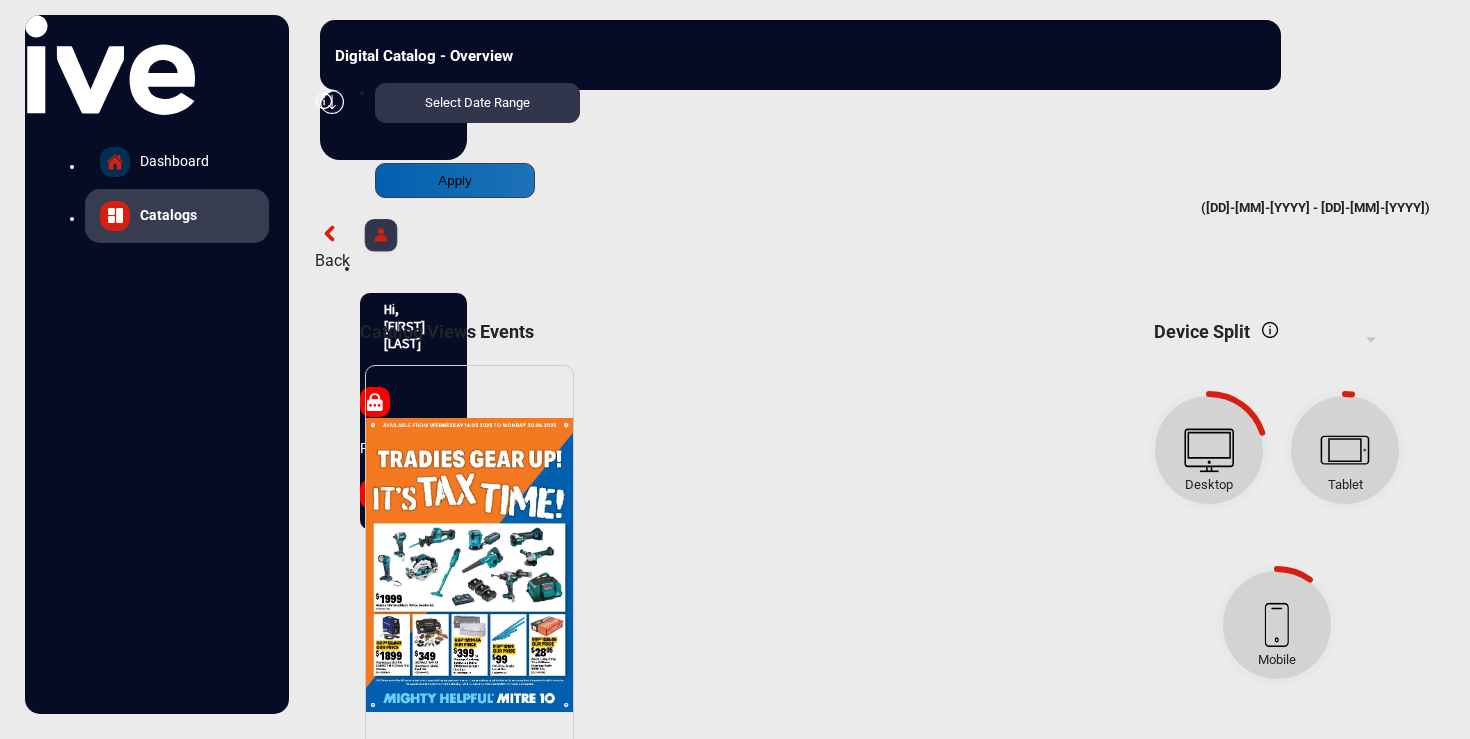 scroll, scrollTop: 999261, scrollLeft: 998830, axis: both 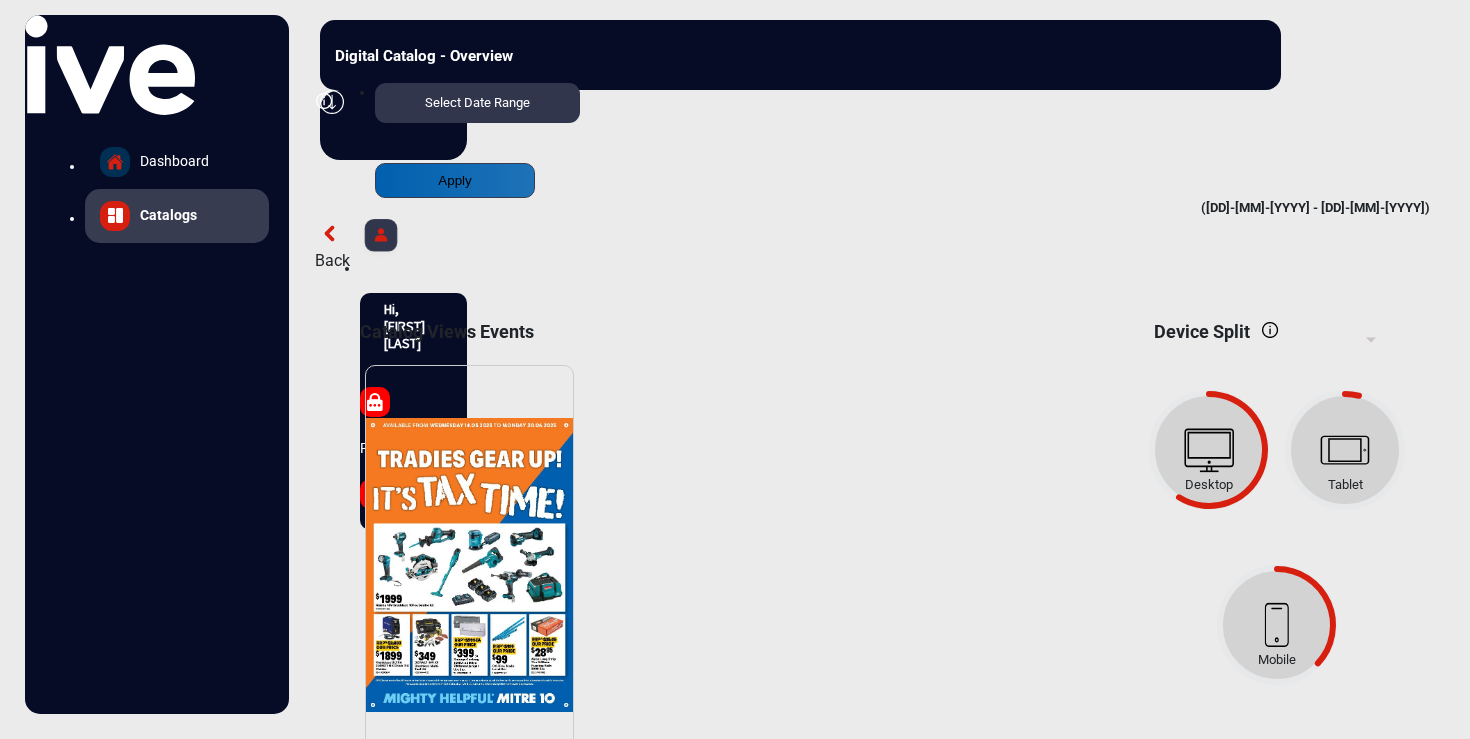 click at bounding box center (469, 565) 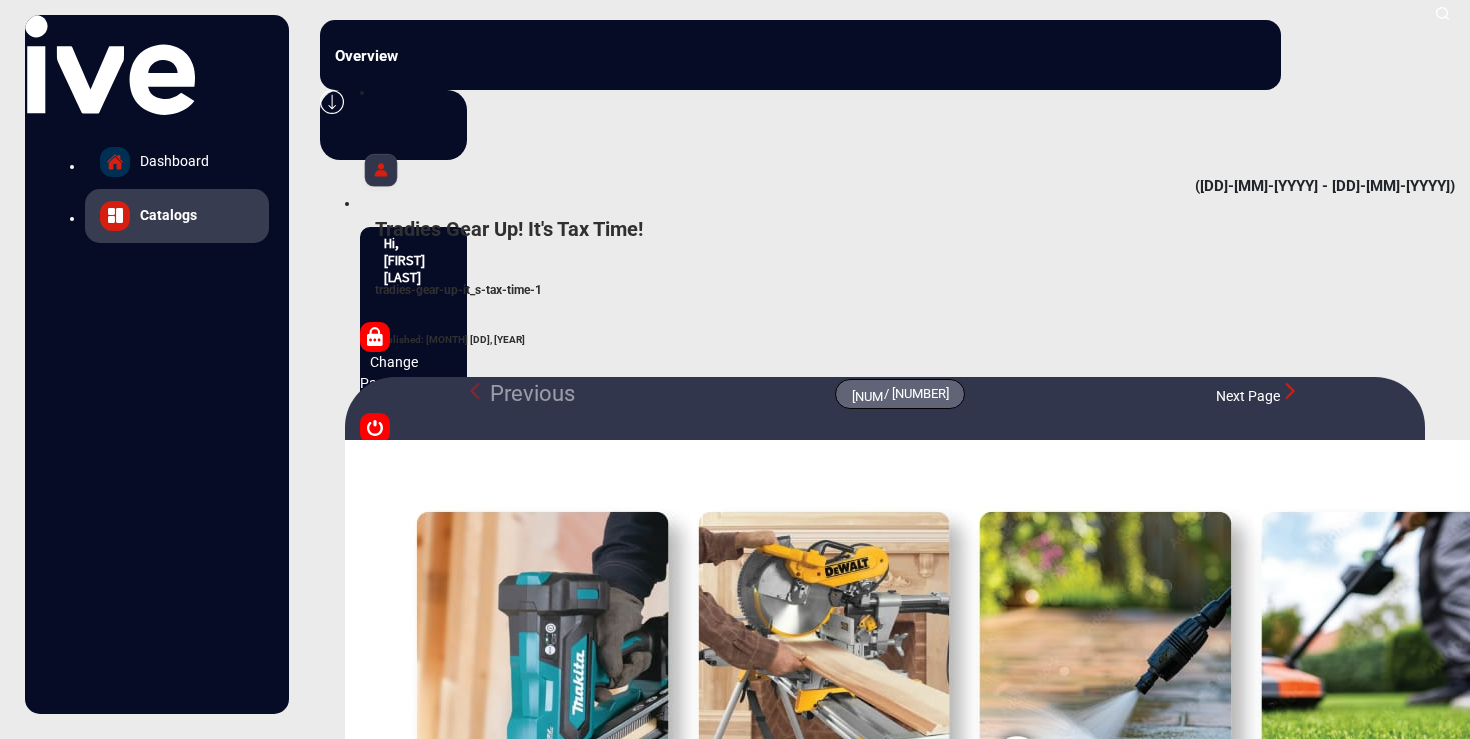 scroll, scrollTop: 0, scrollLeft: 0, axis: both 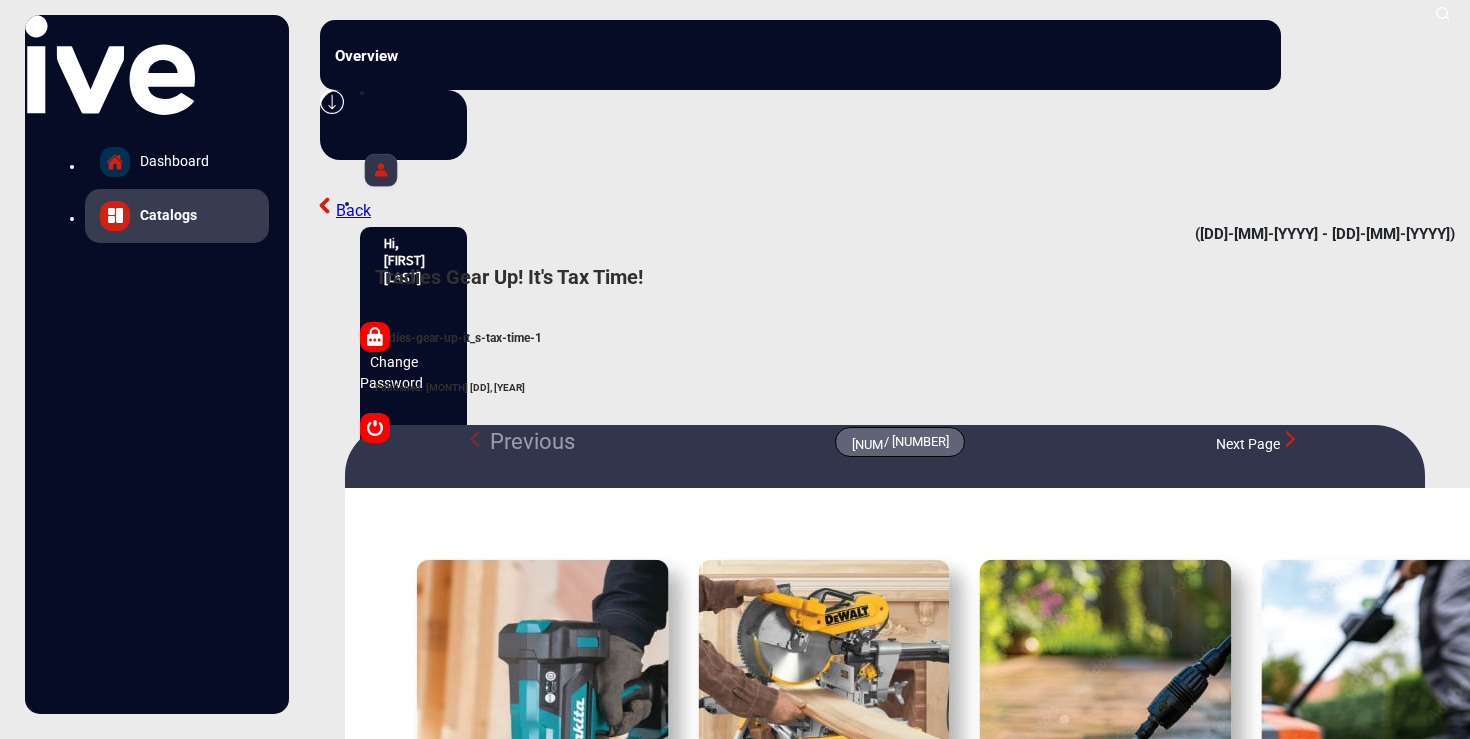 click on "Back" at bounding box center (353, 210) 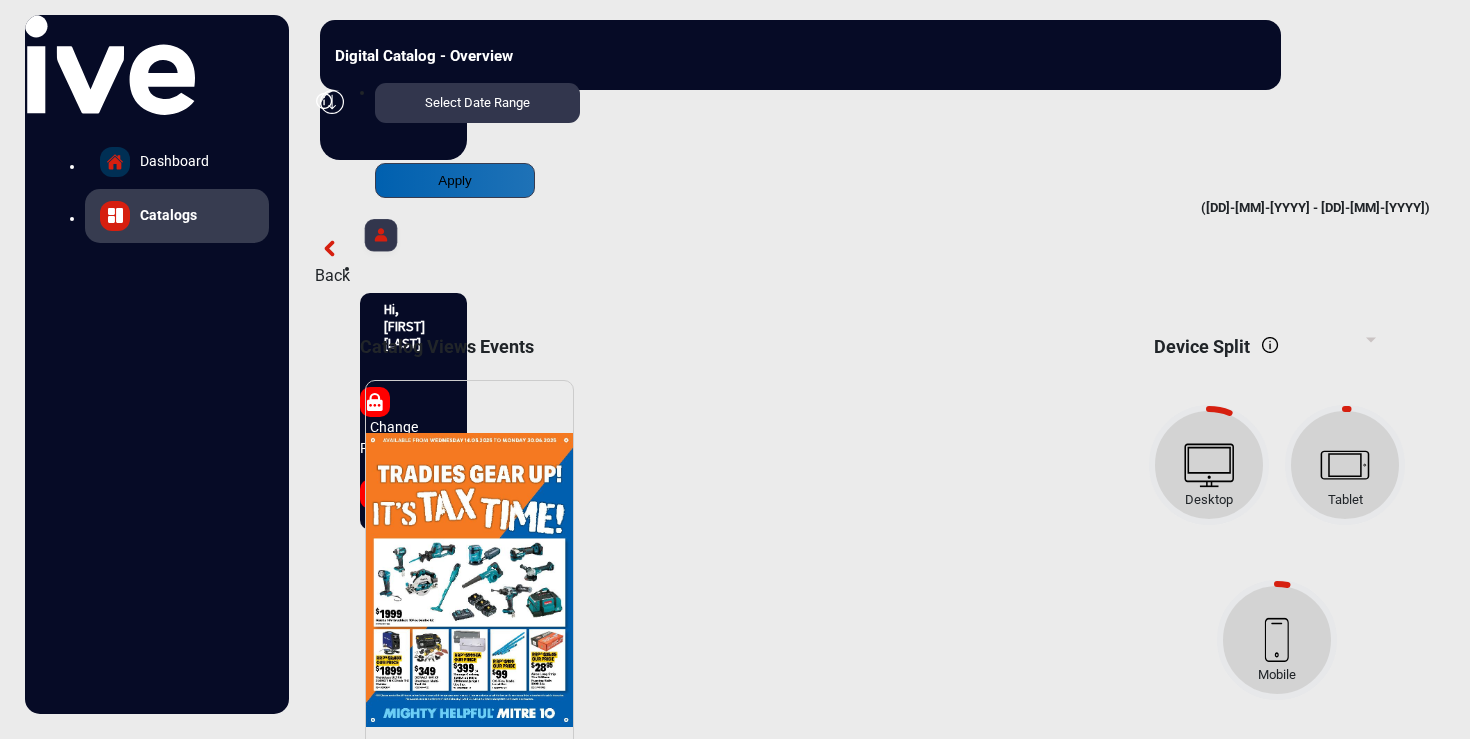 scroll, scrollTop: 15, scrollLeft: 0, axis: vertical 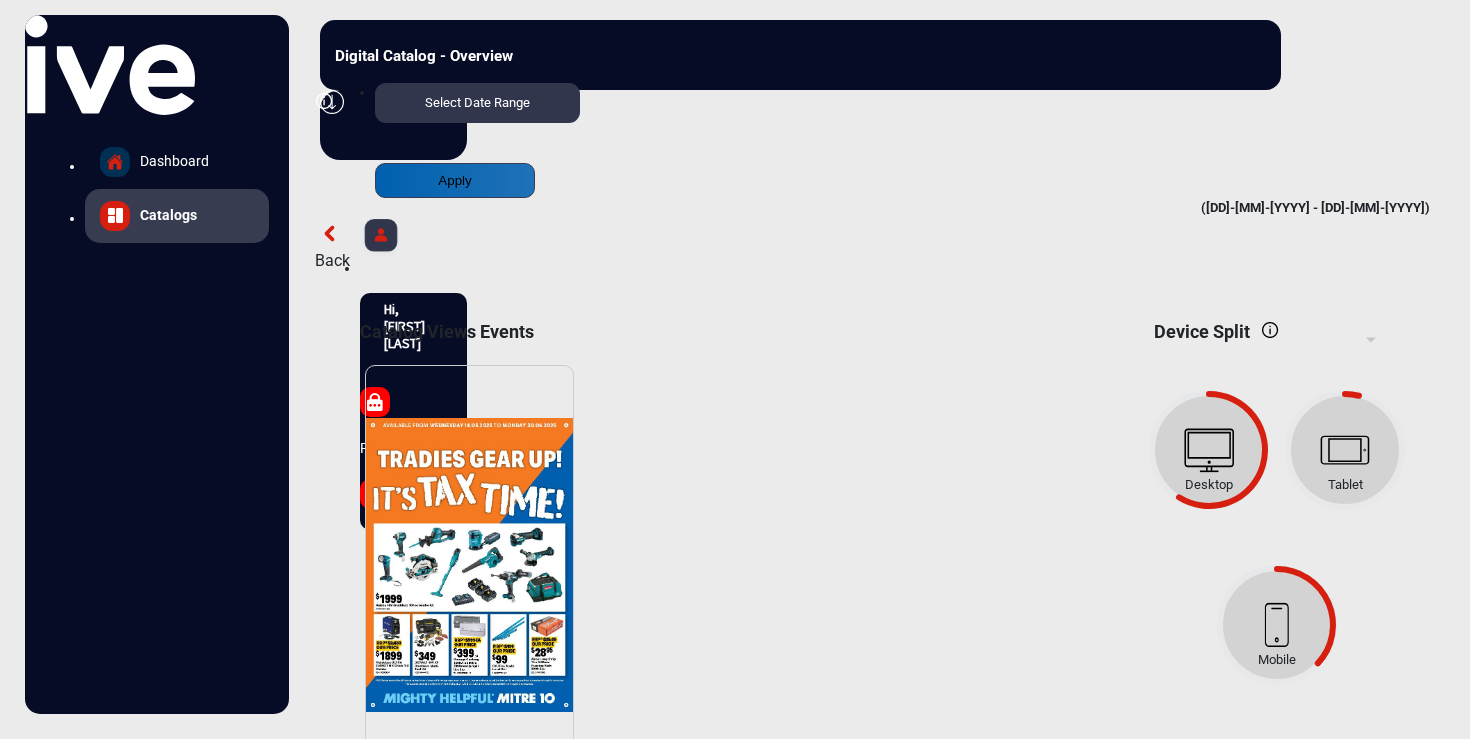 click on "Select Date Range" at bounding box center [477, 102] 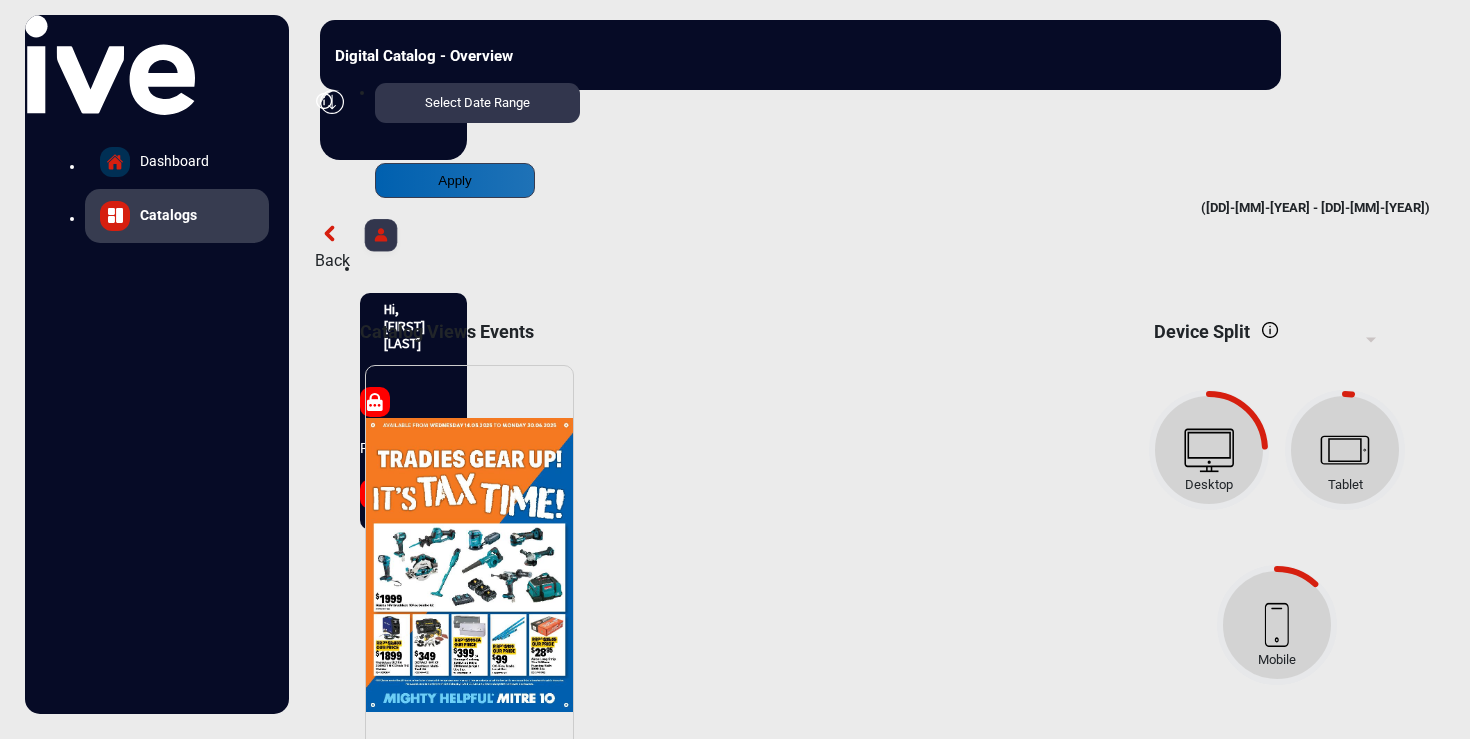 scroll, scrollTop: 999261, scrollLeft: 998830, axis: both 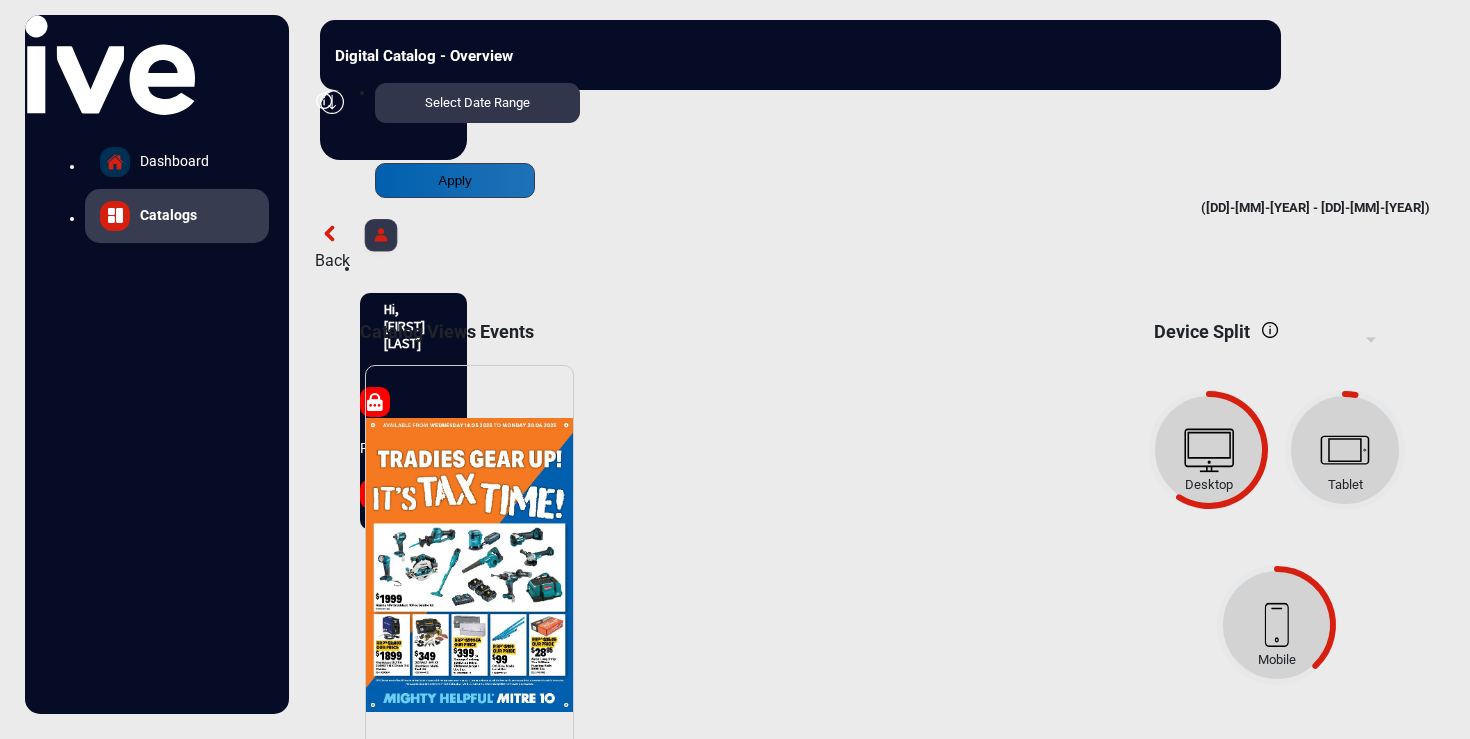 click on "Back" at bounding box center [885, 248] 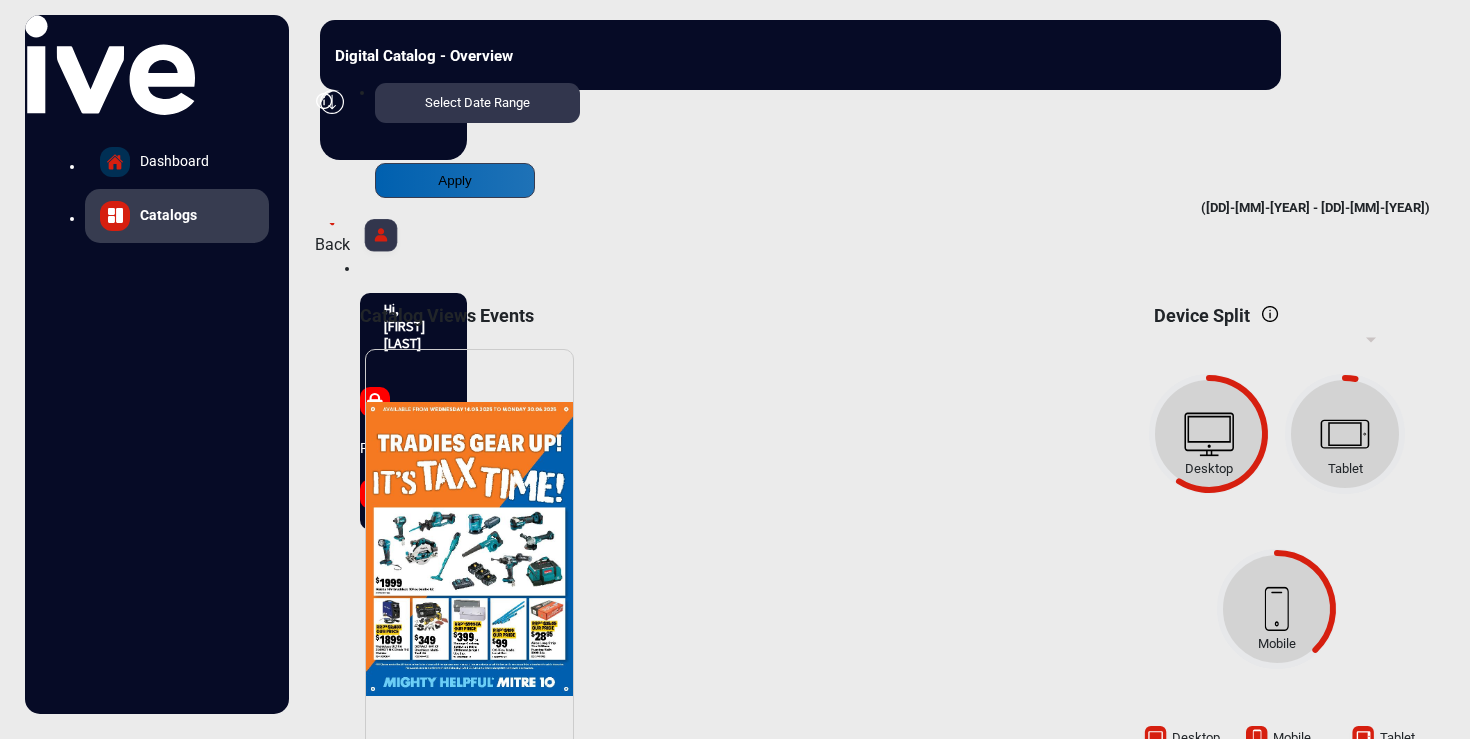 scroll, scrollTop: 0, scrollLeft: 0, axis: both 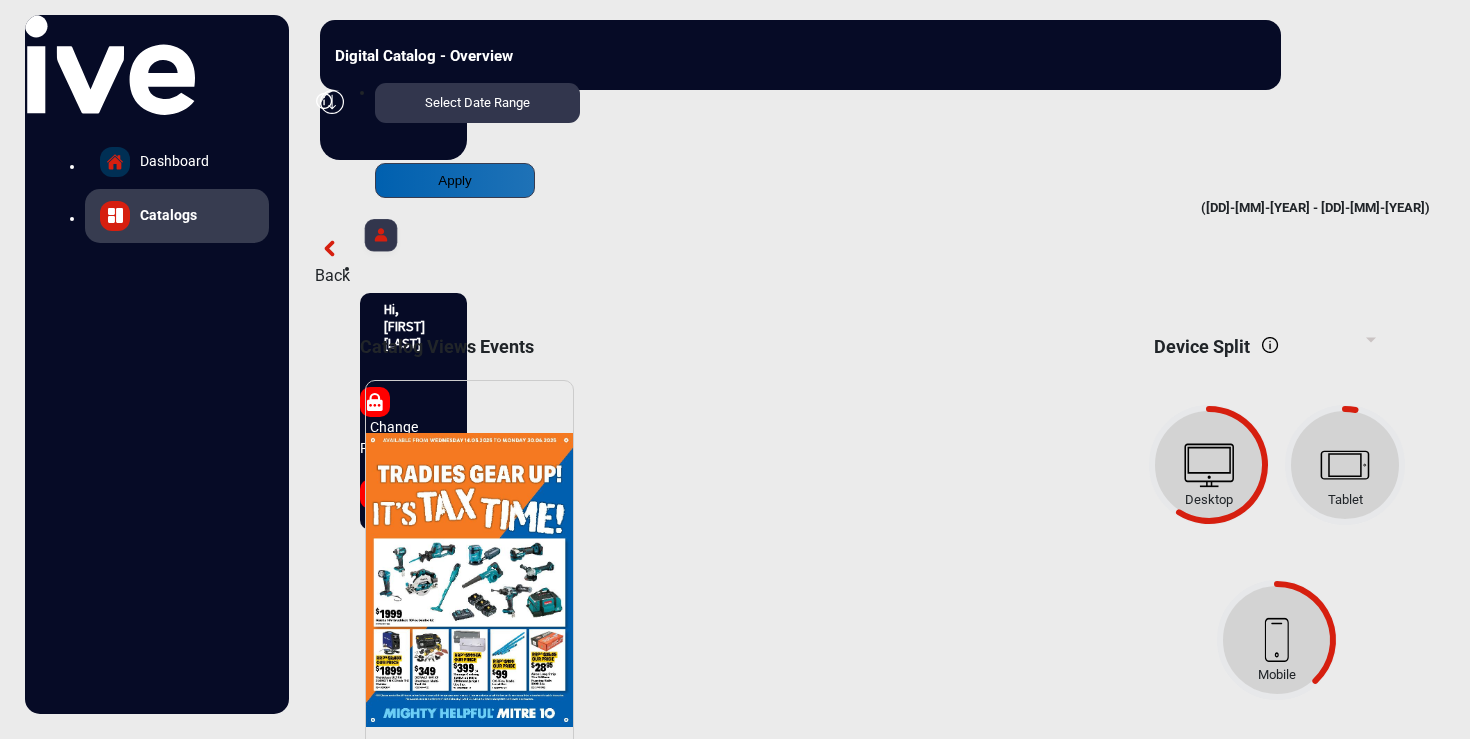click at bounding box center [332, 102] 